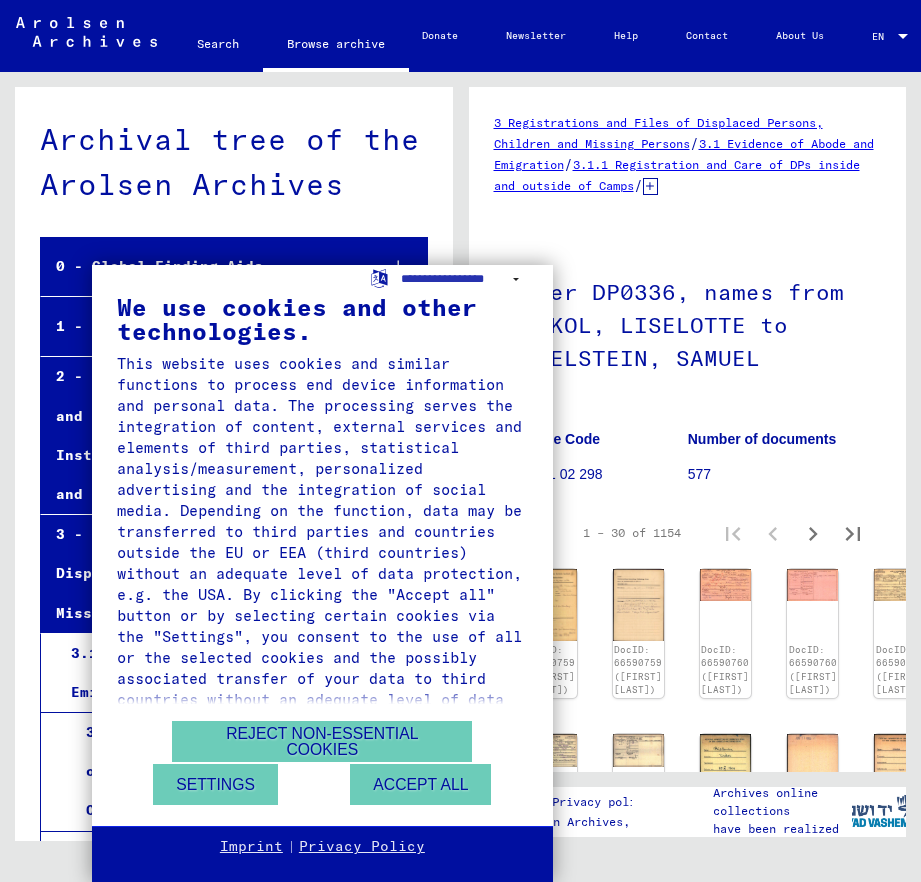 scroll, scrollTop: 0, scrollLeft: 0, axis: both 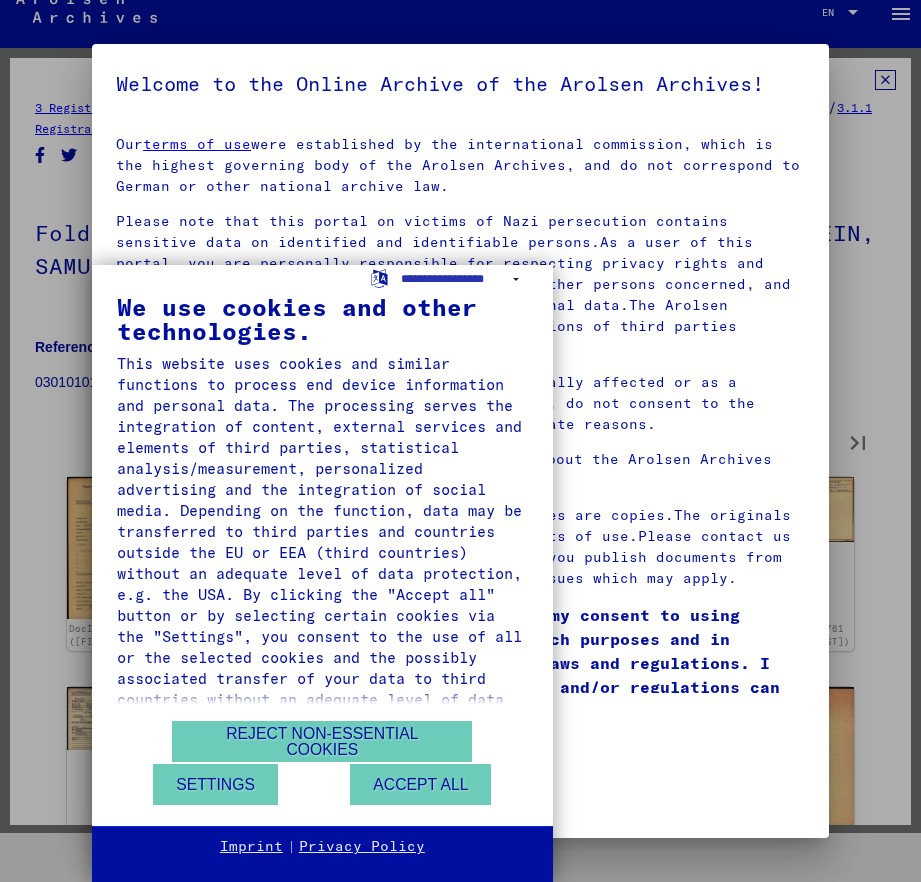 type on "*" 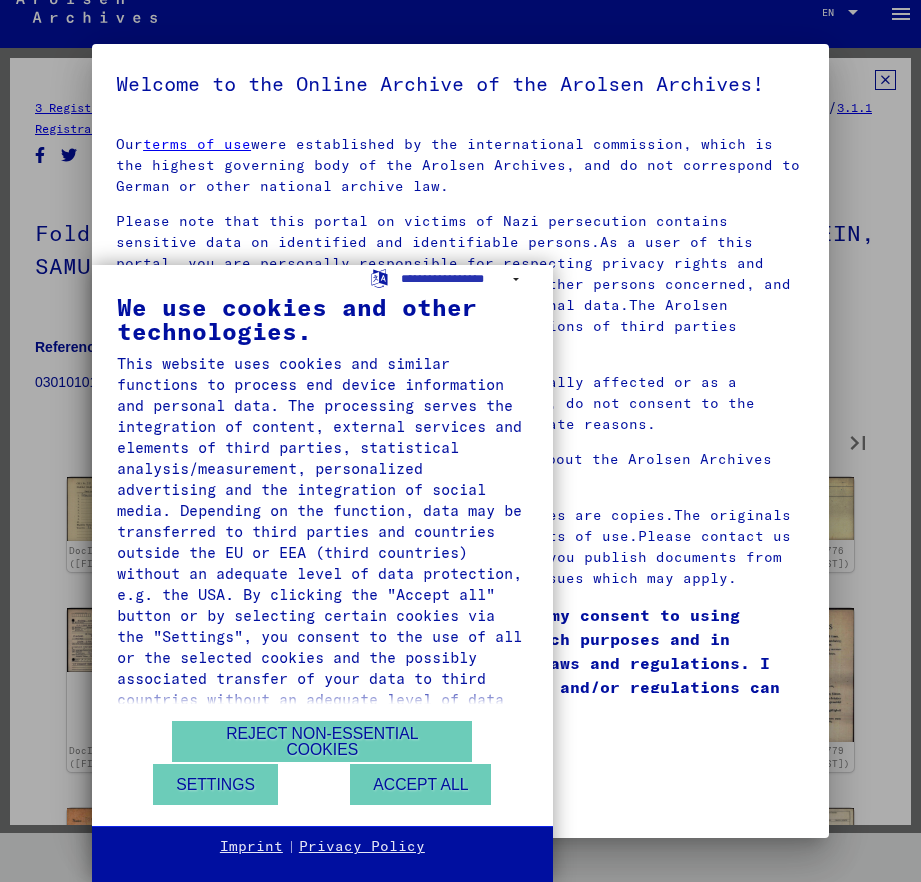 type on "*" 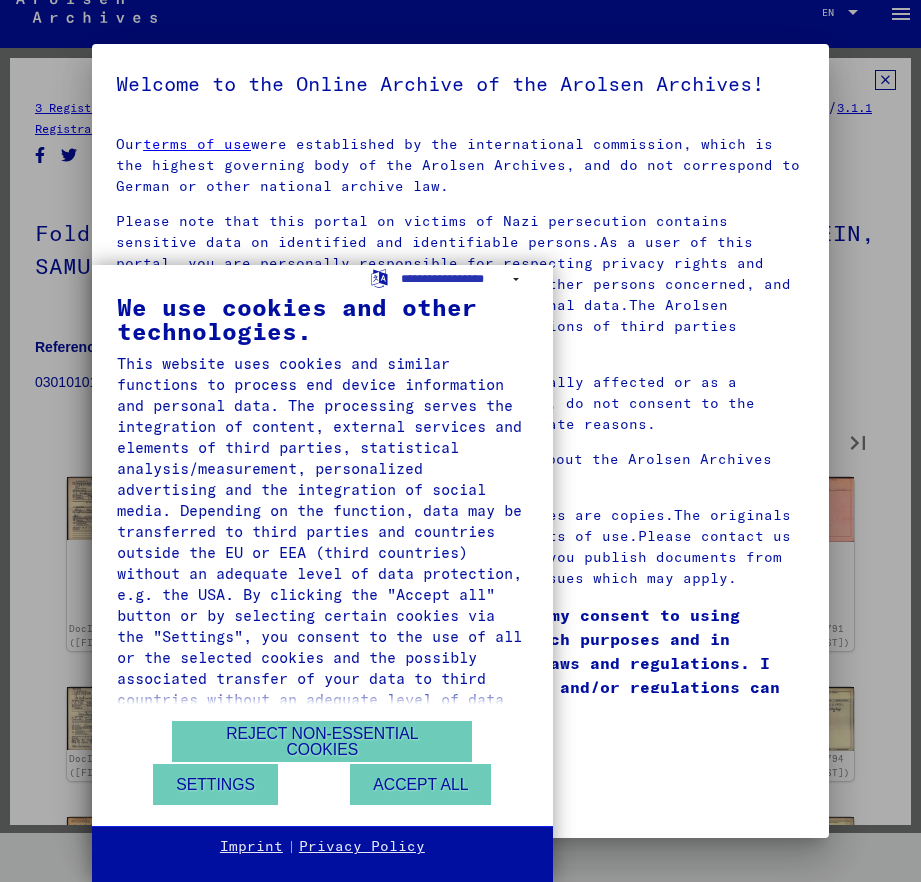 type on "*" 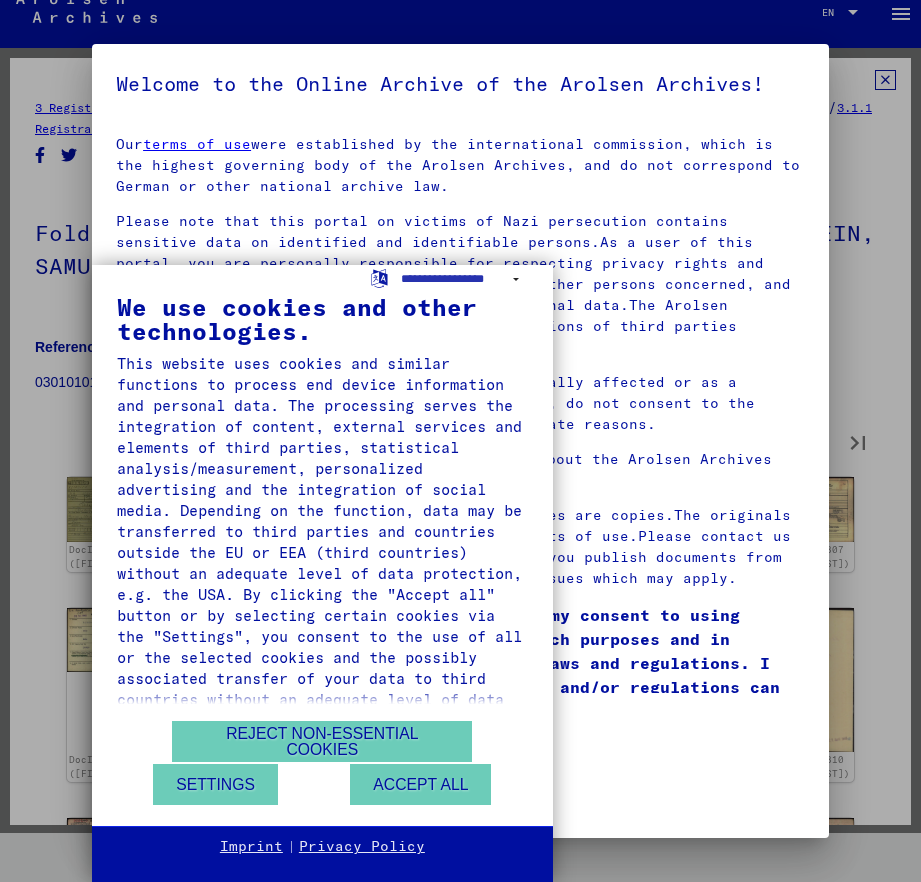 type on "*" 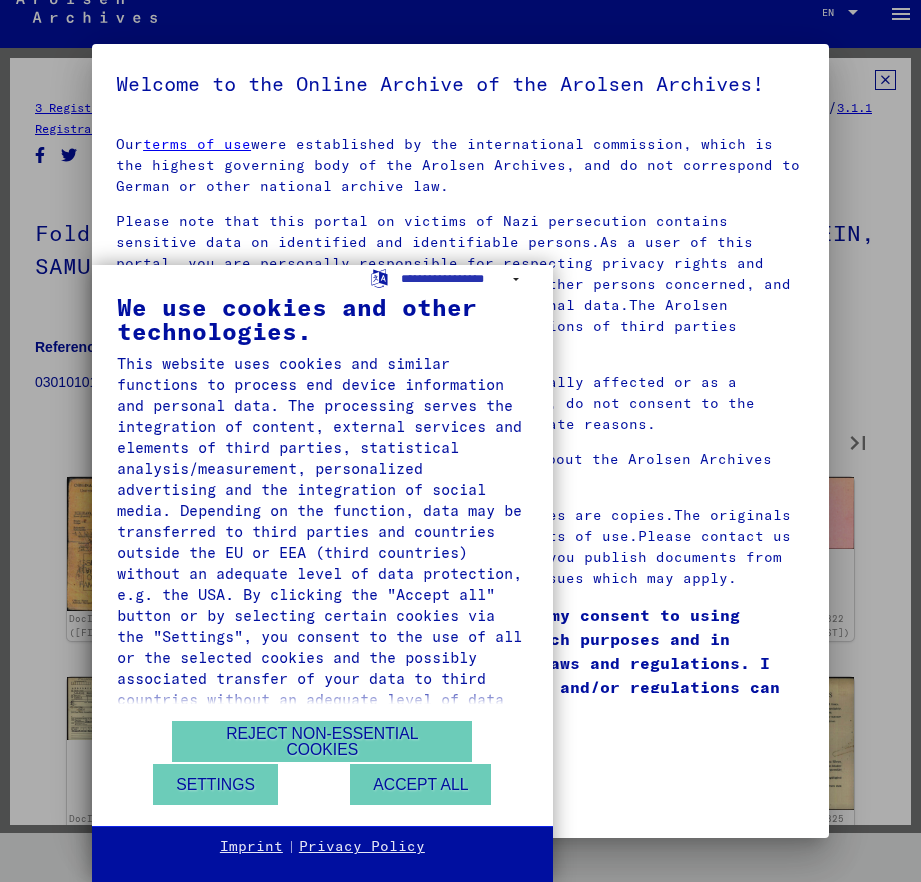 type on "*" 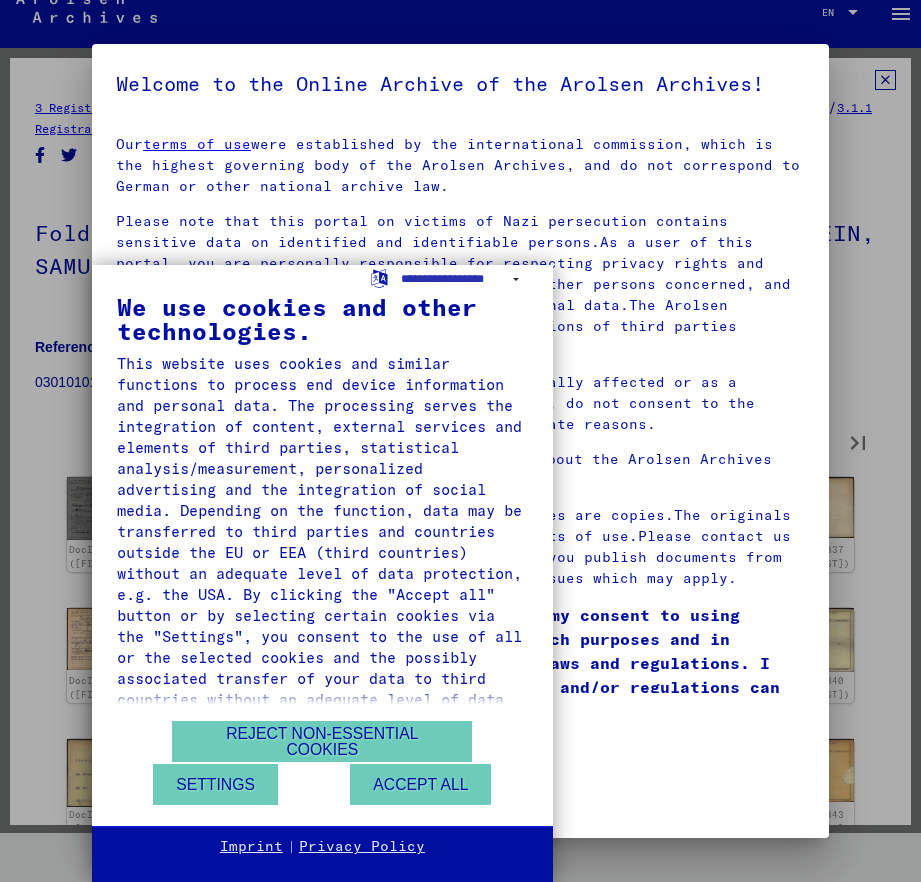 type on "*" 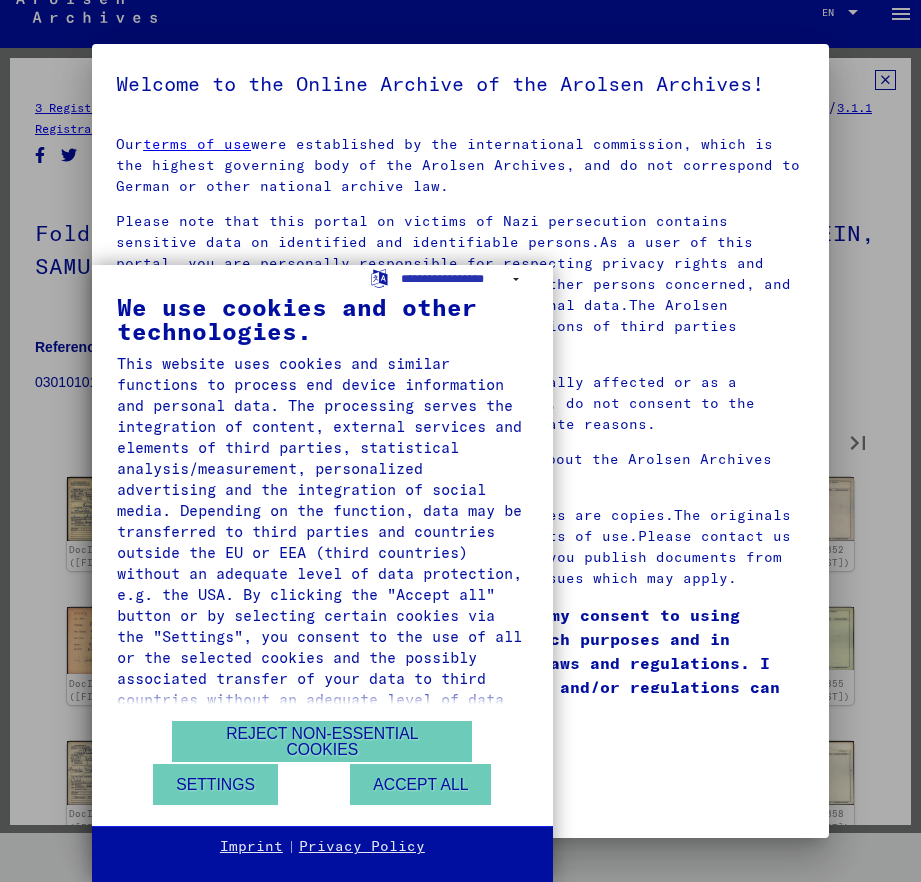 type on "*" 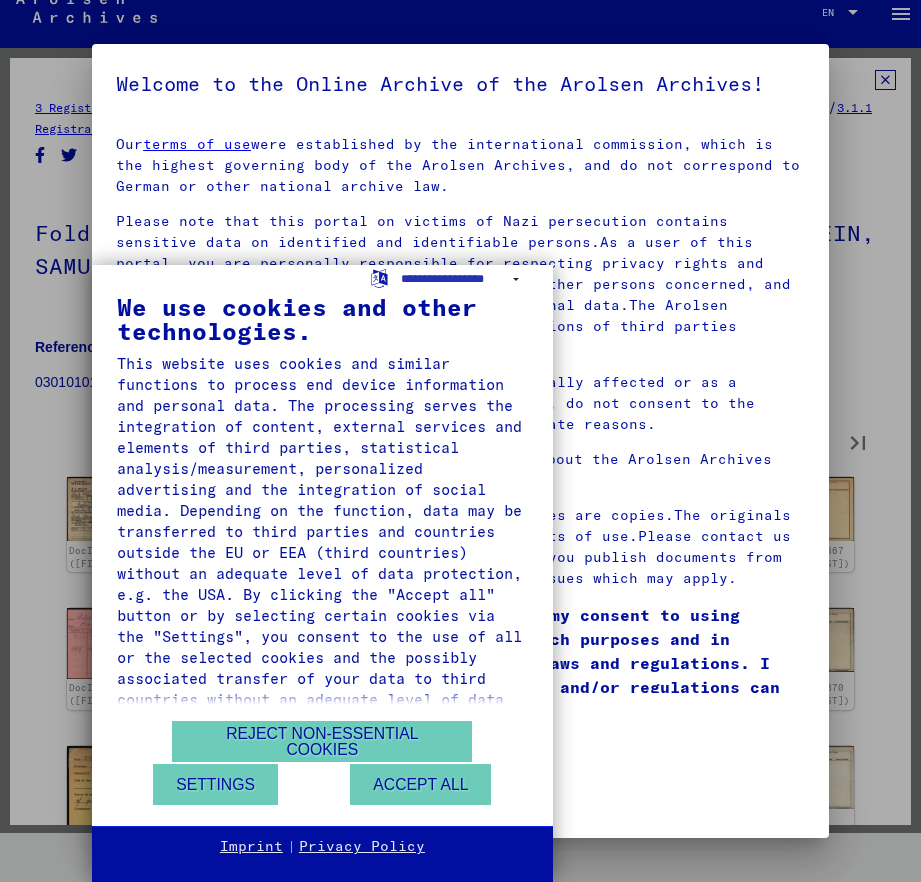 type on "*" 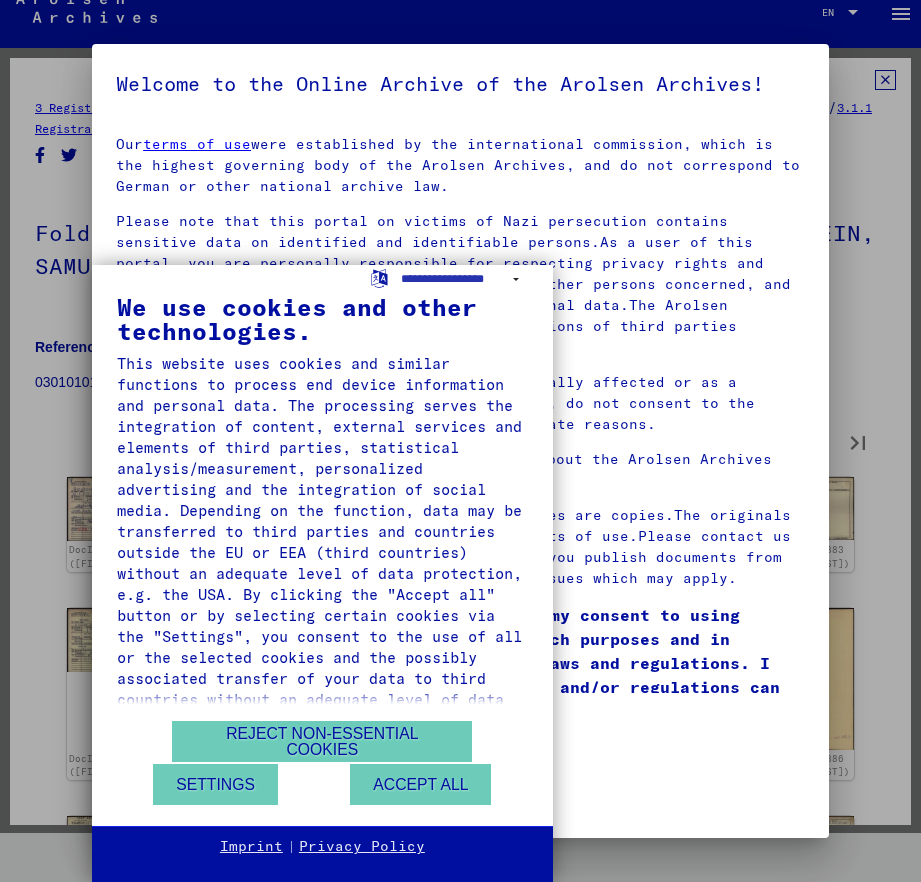 type on "**" 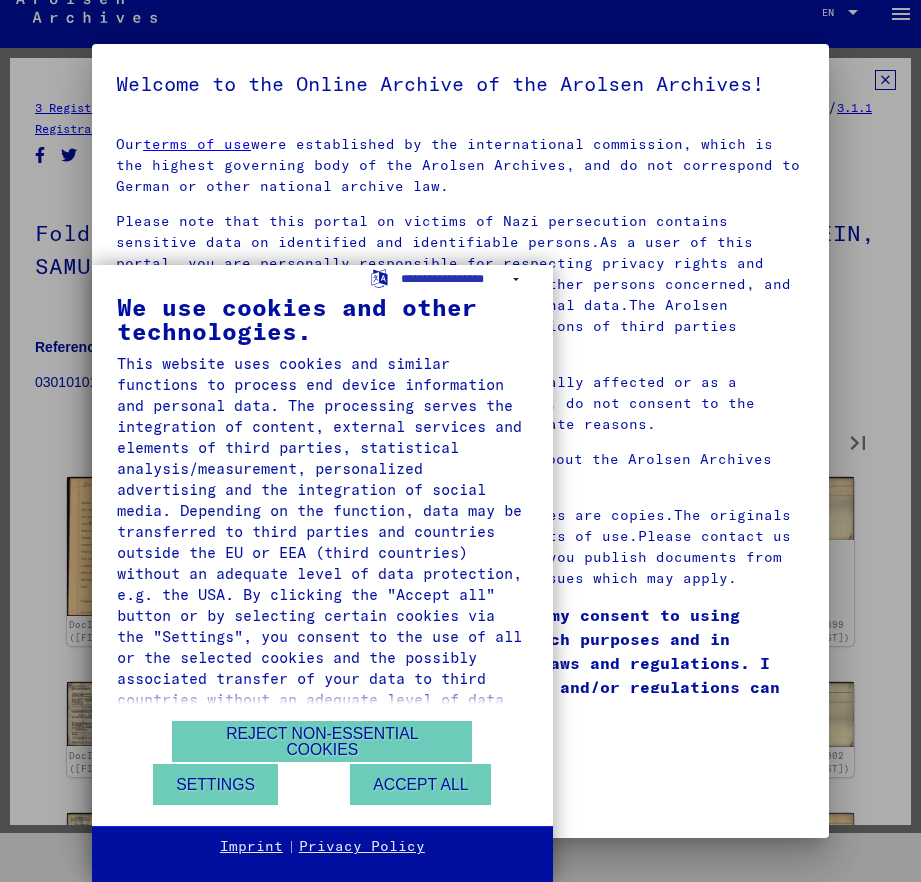 type on "**" 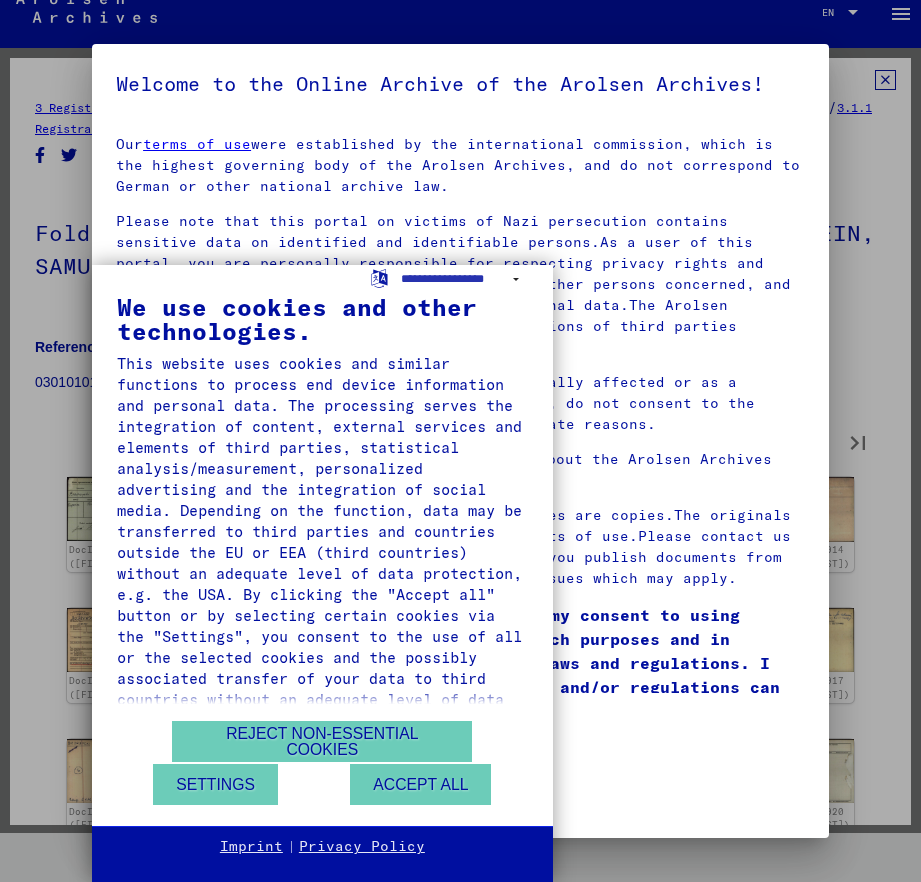 type on "**" 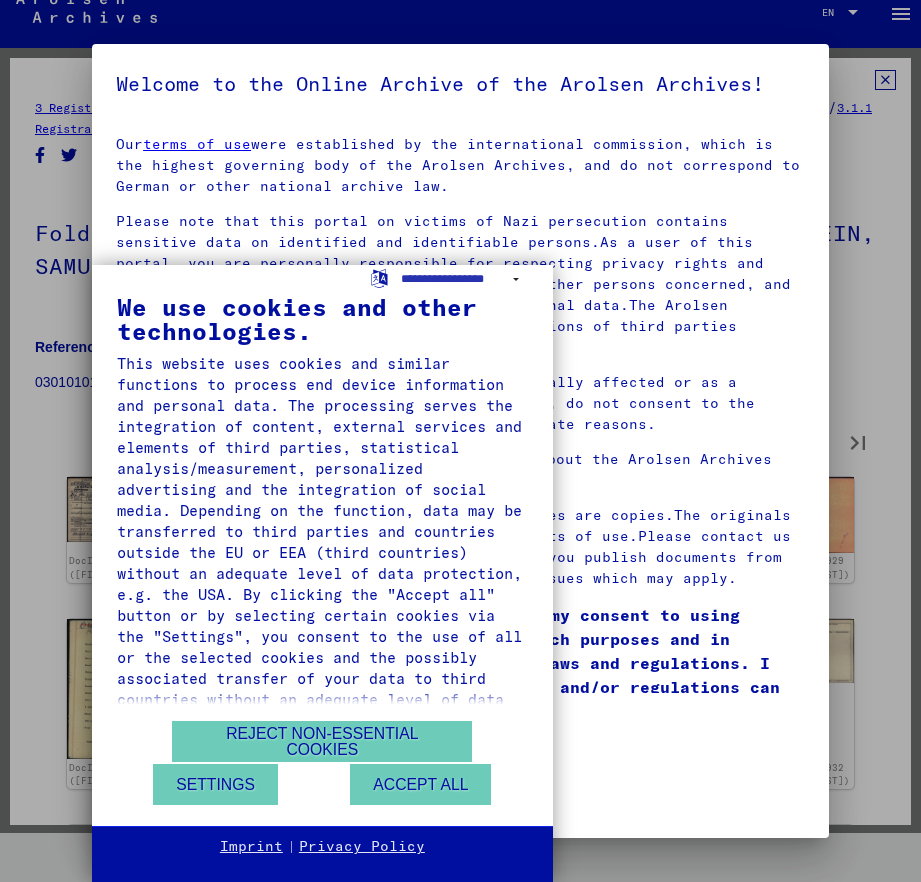 type on "**" 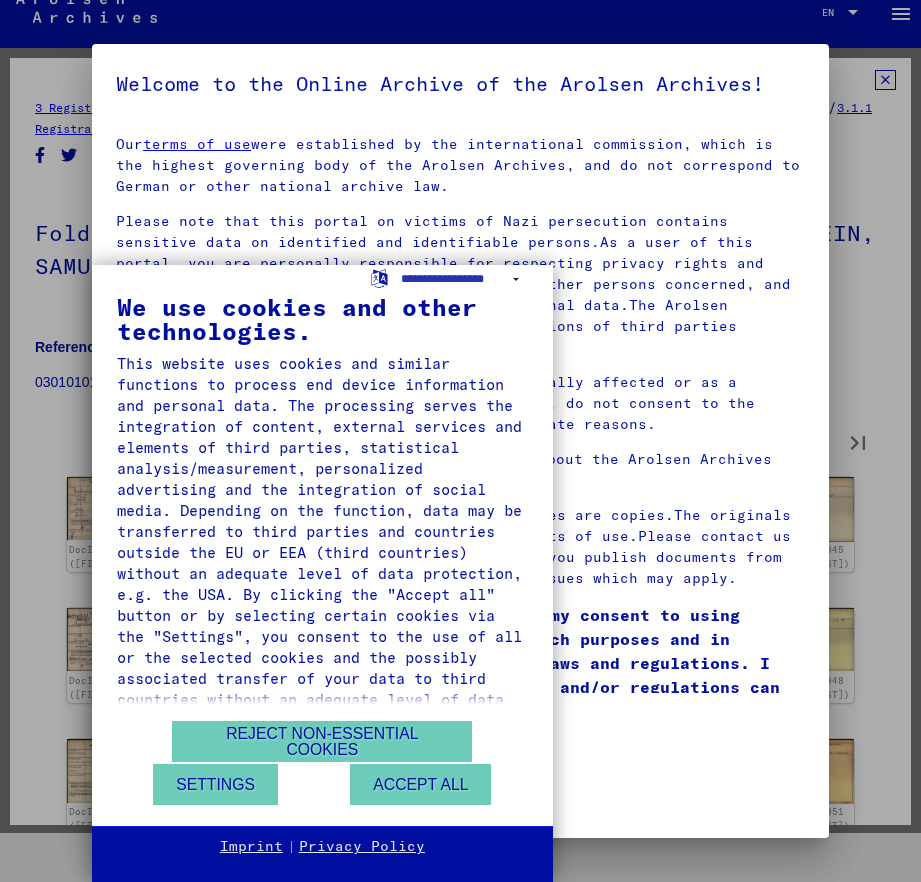 type on "**" 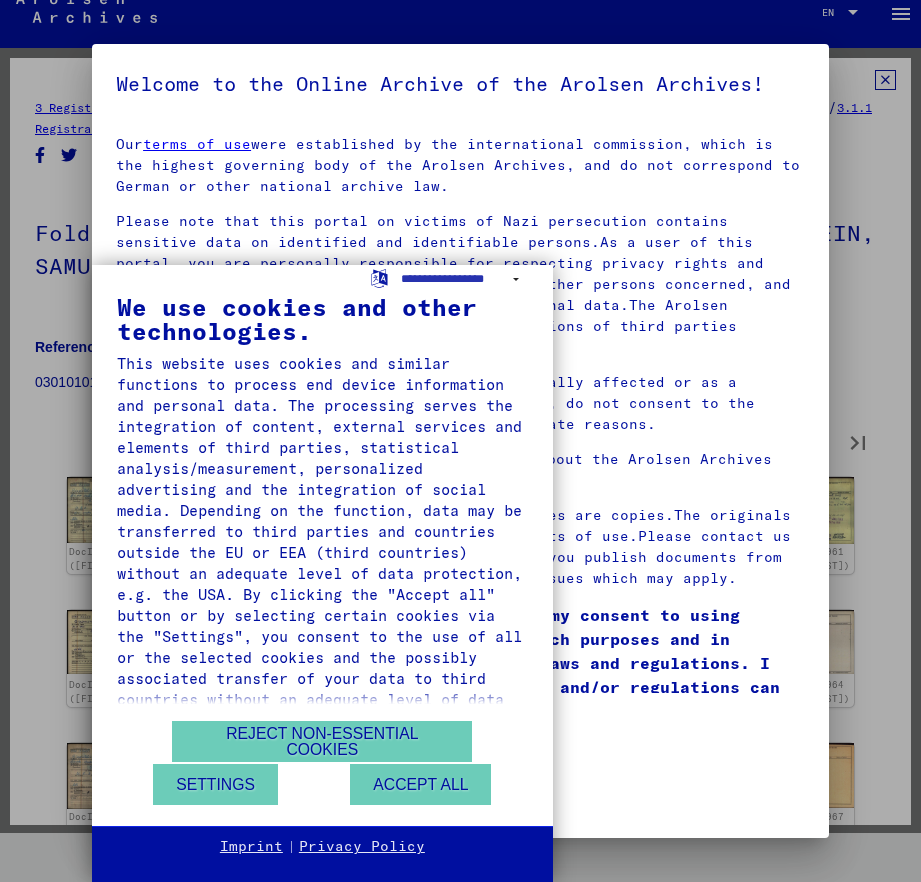 type on "**" 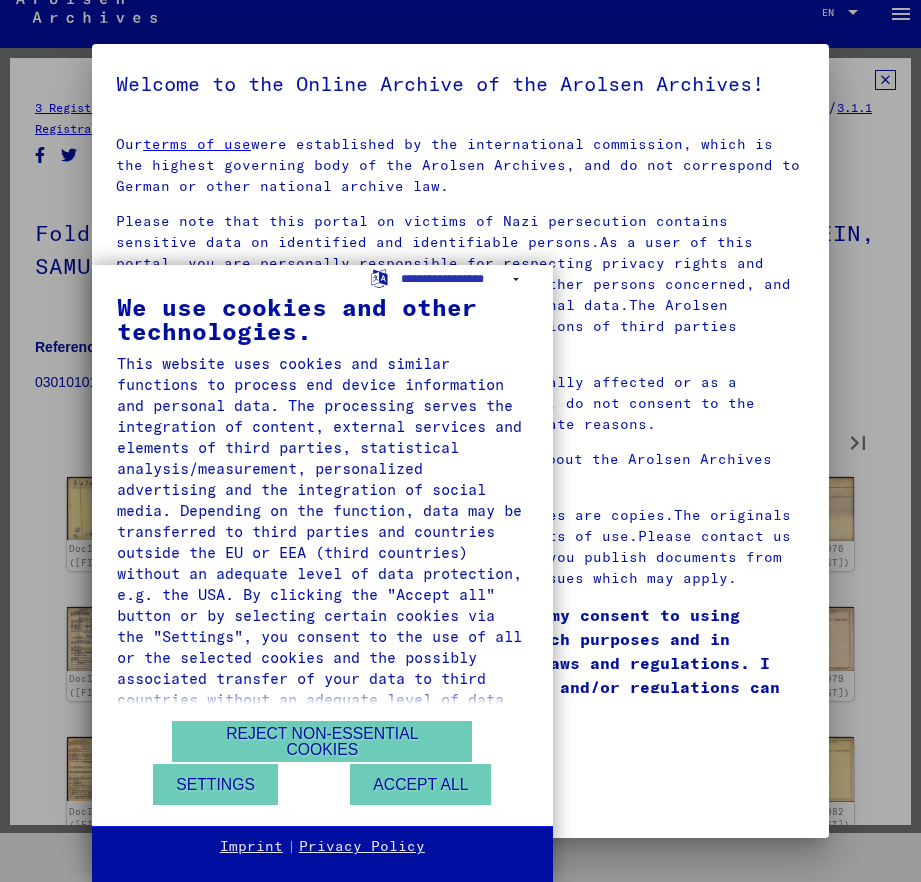 type on "**" 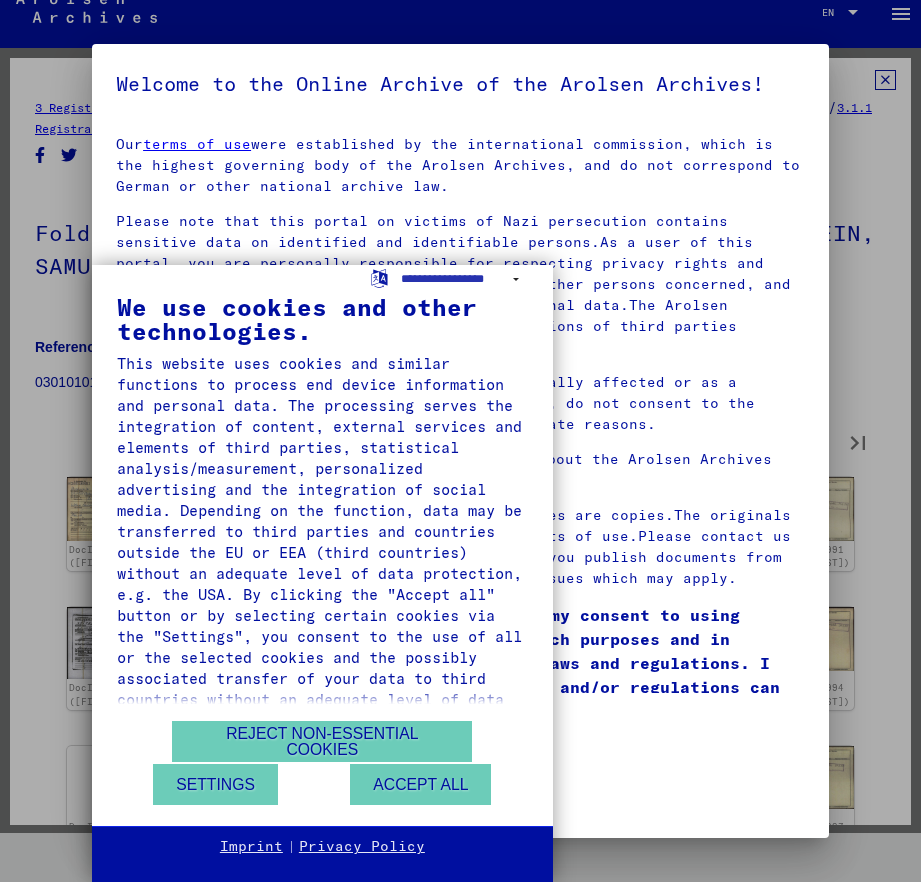 type on "**" 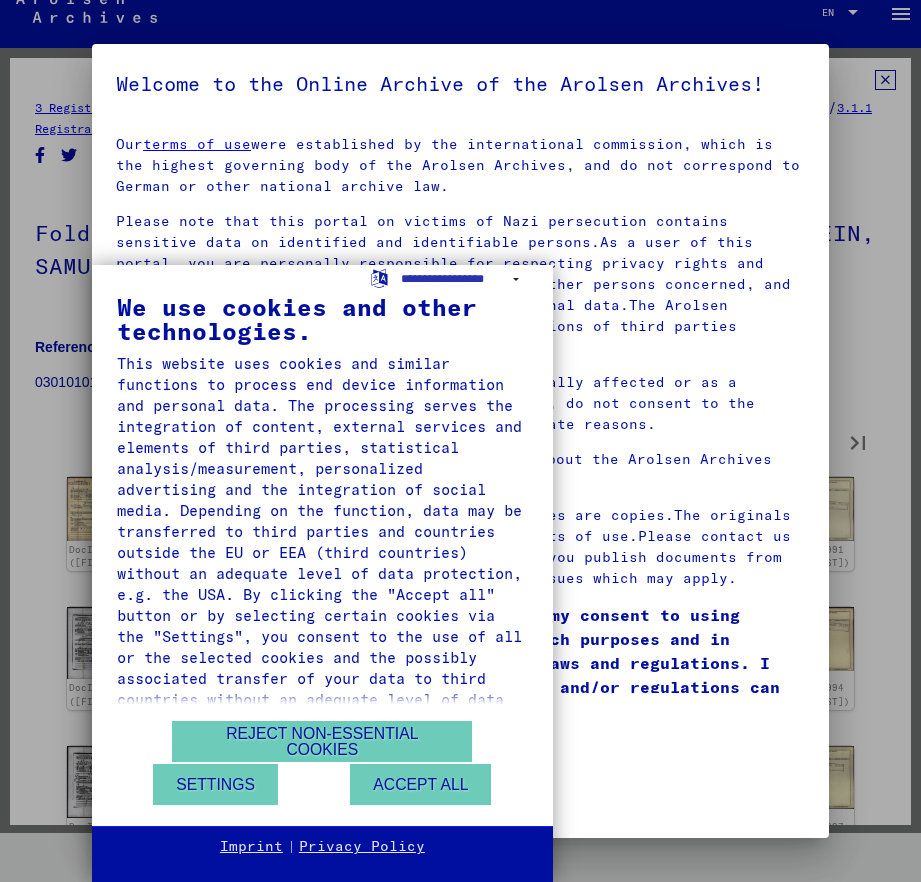 type on "**" 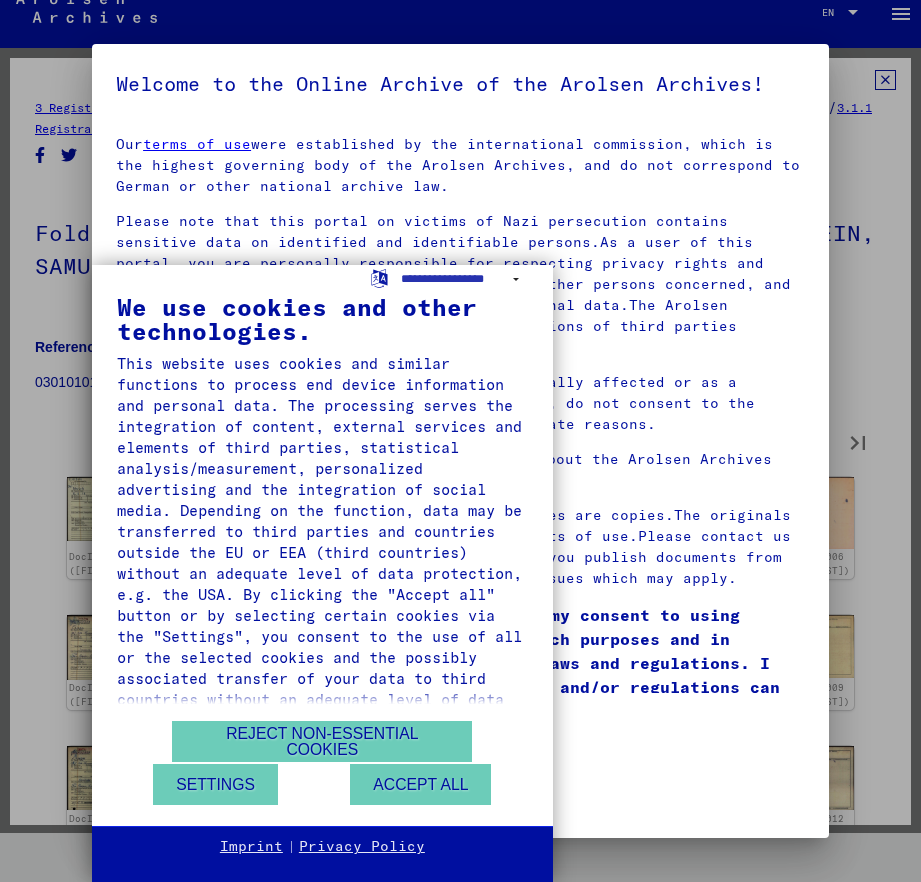 type on "**" 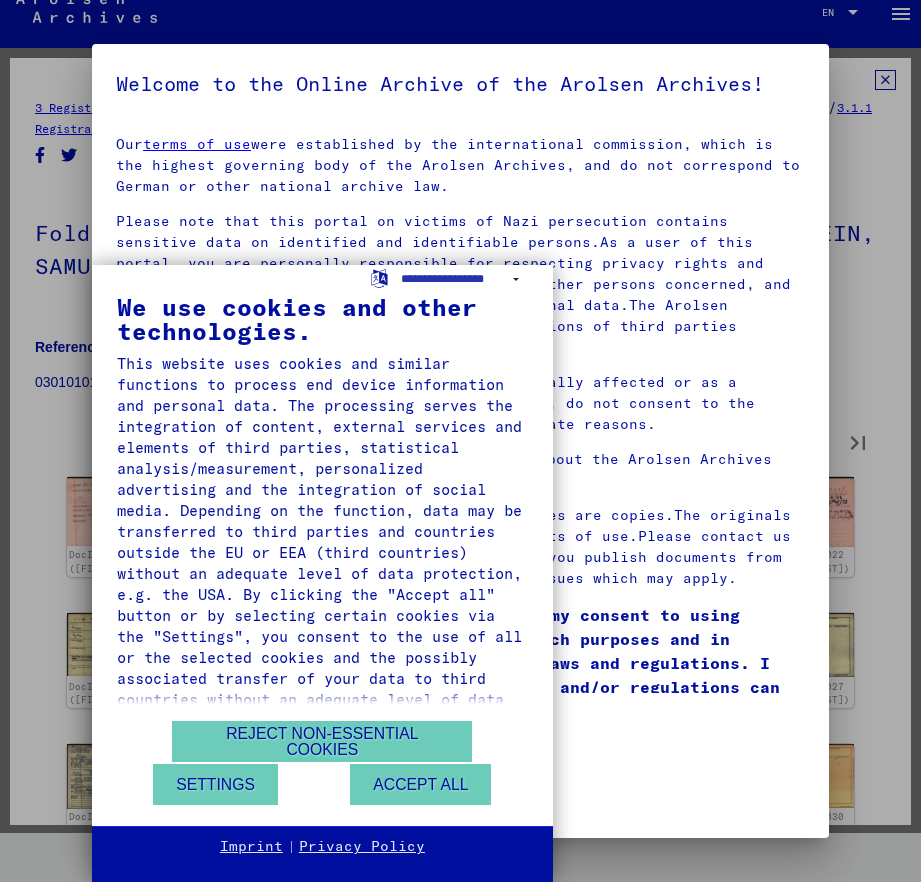 type on "**" 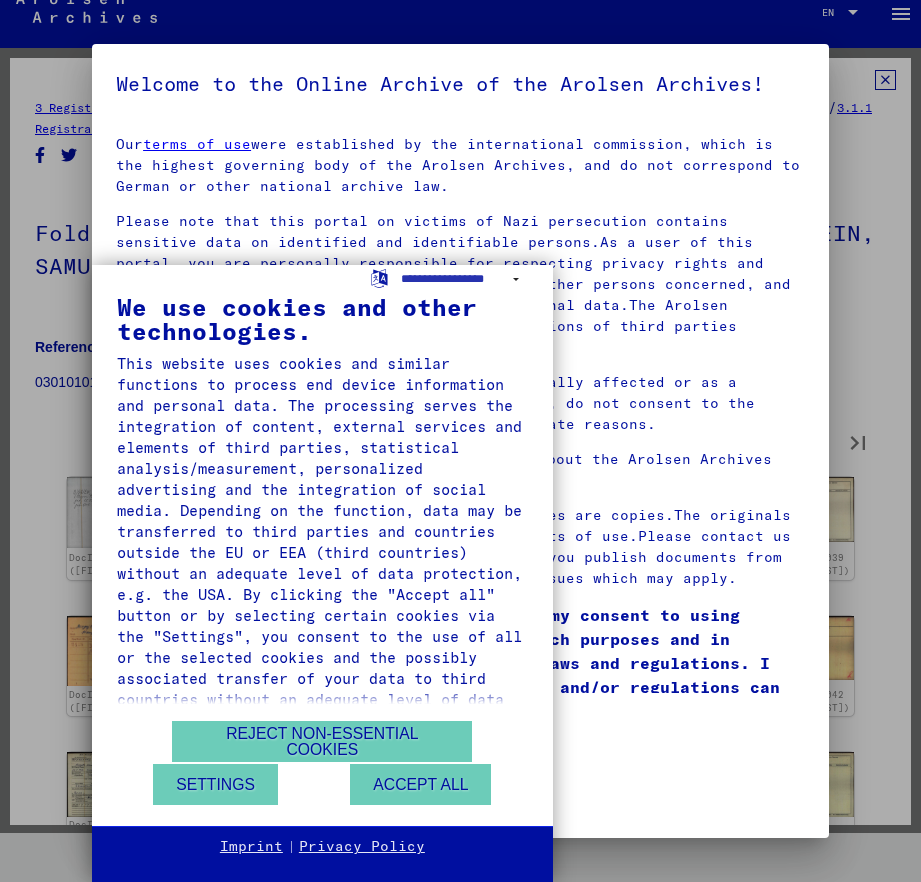 type on "**" 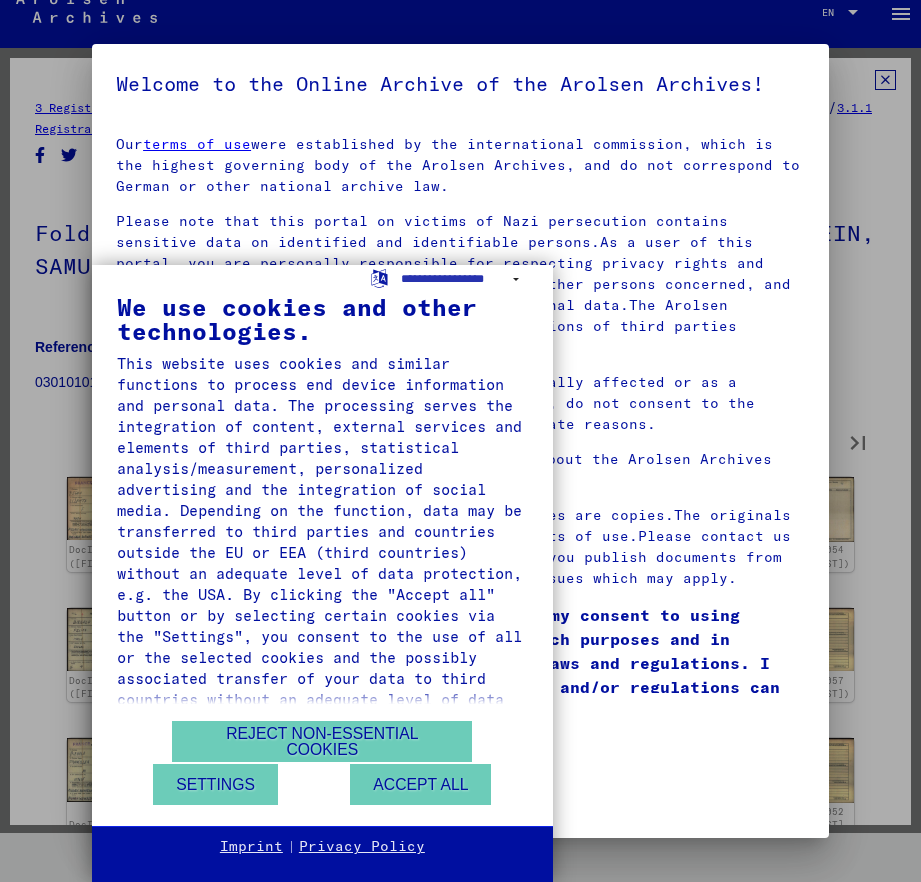 type on "**" 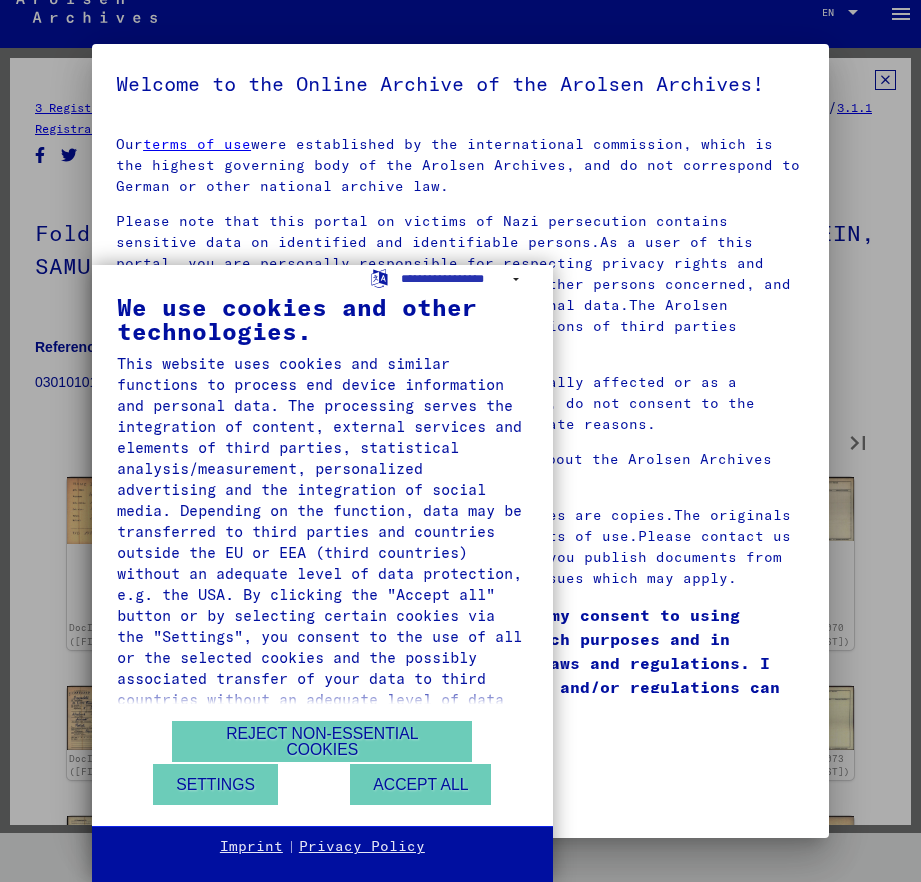 type on "**" 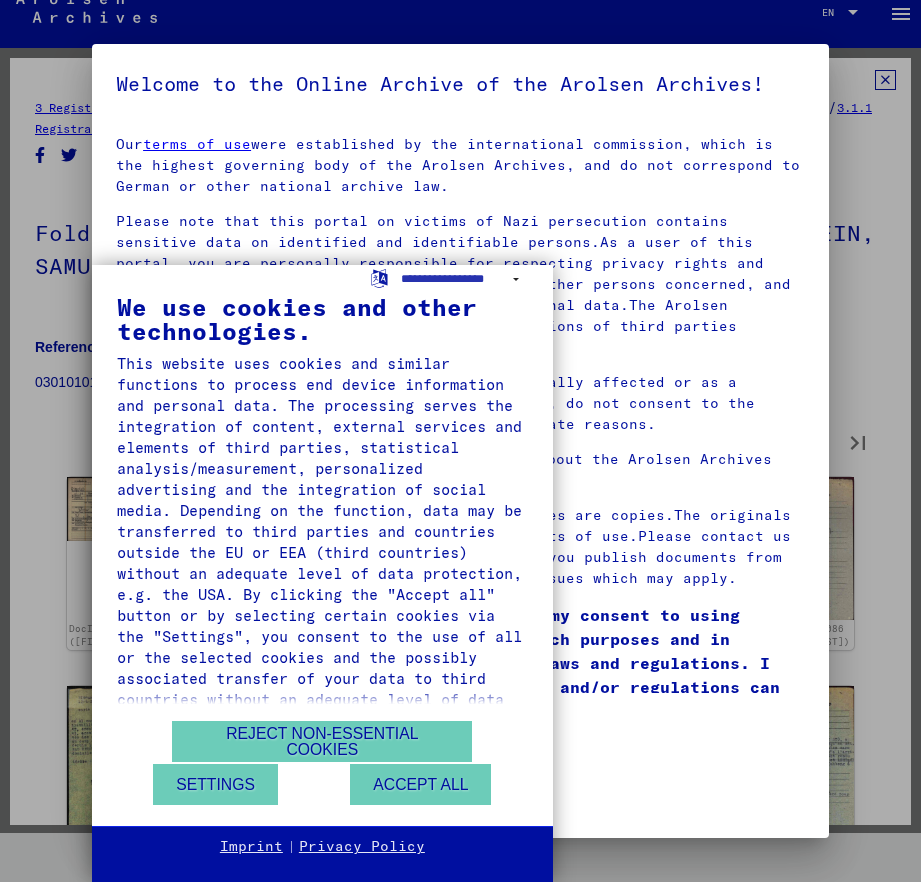 type on "**" 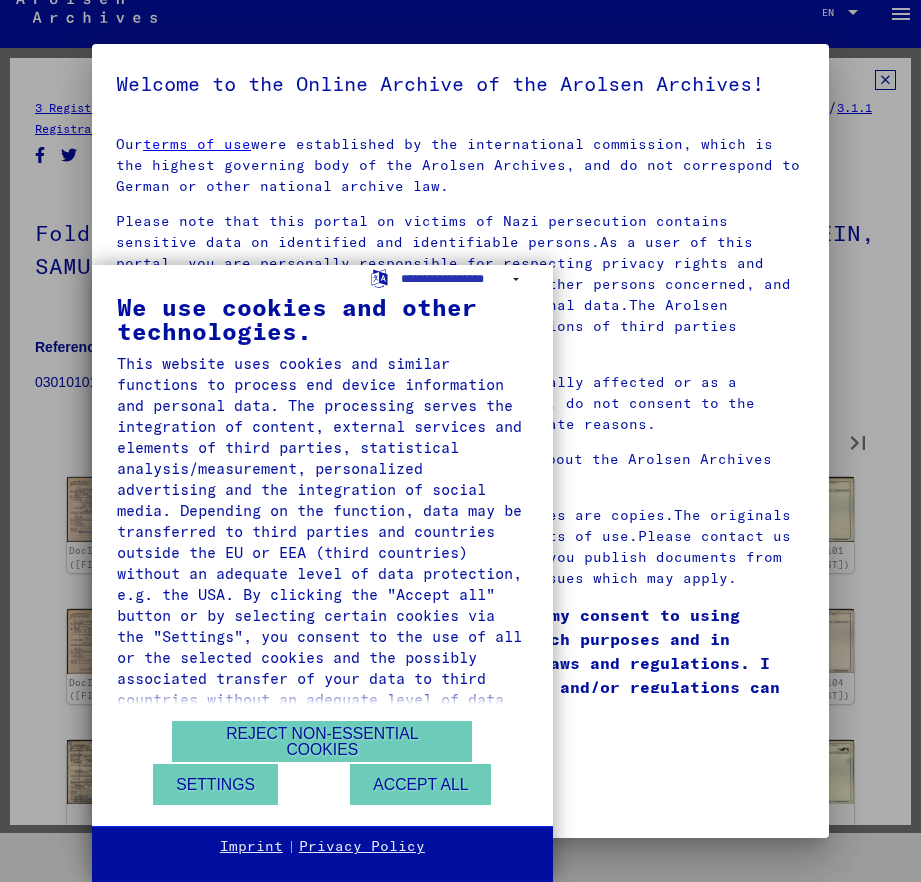 type on "**" 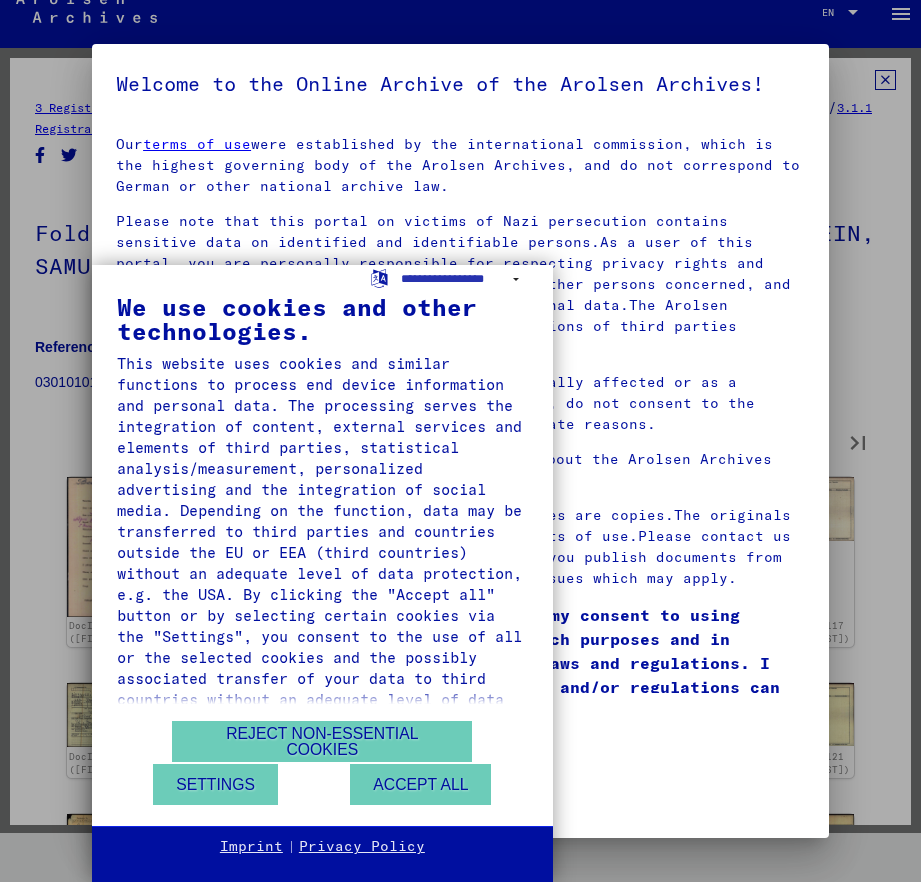 type on "**" 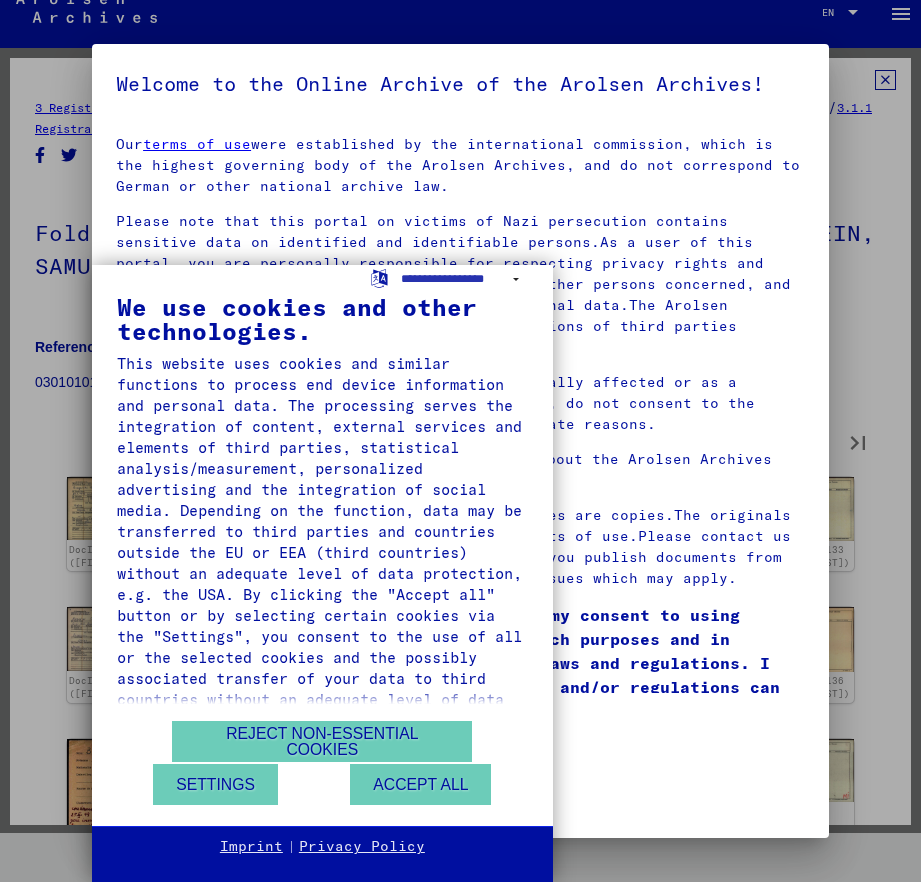 type on "**" 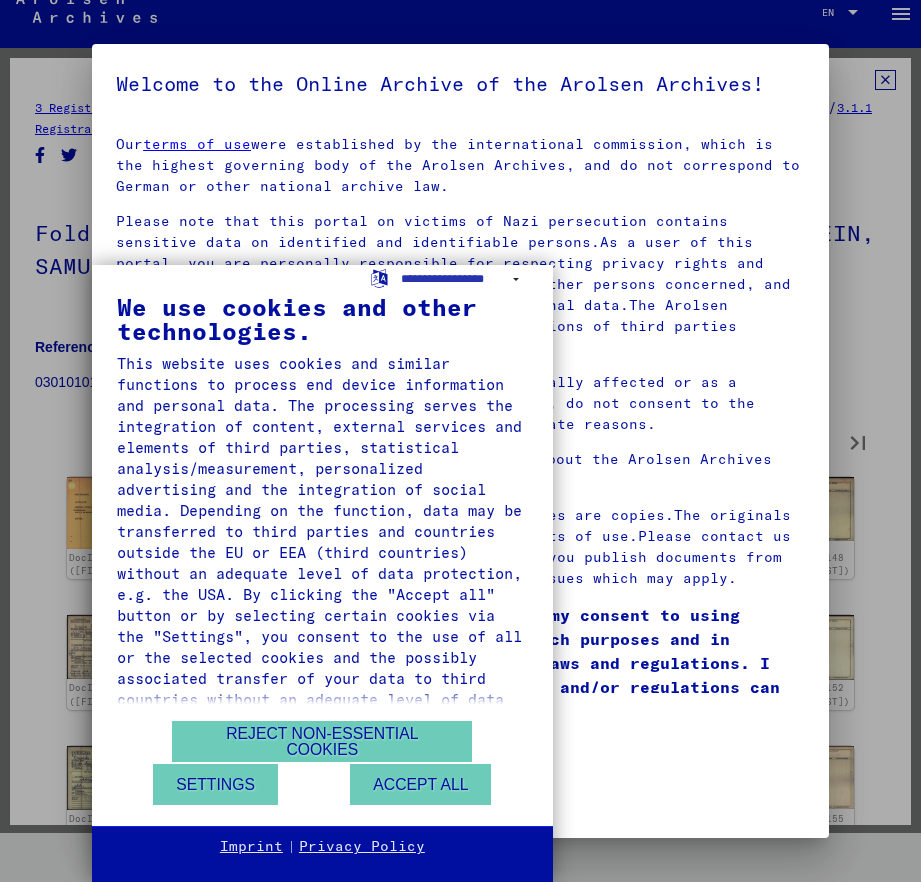 type on "**" 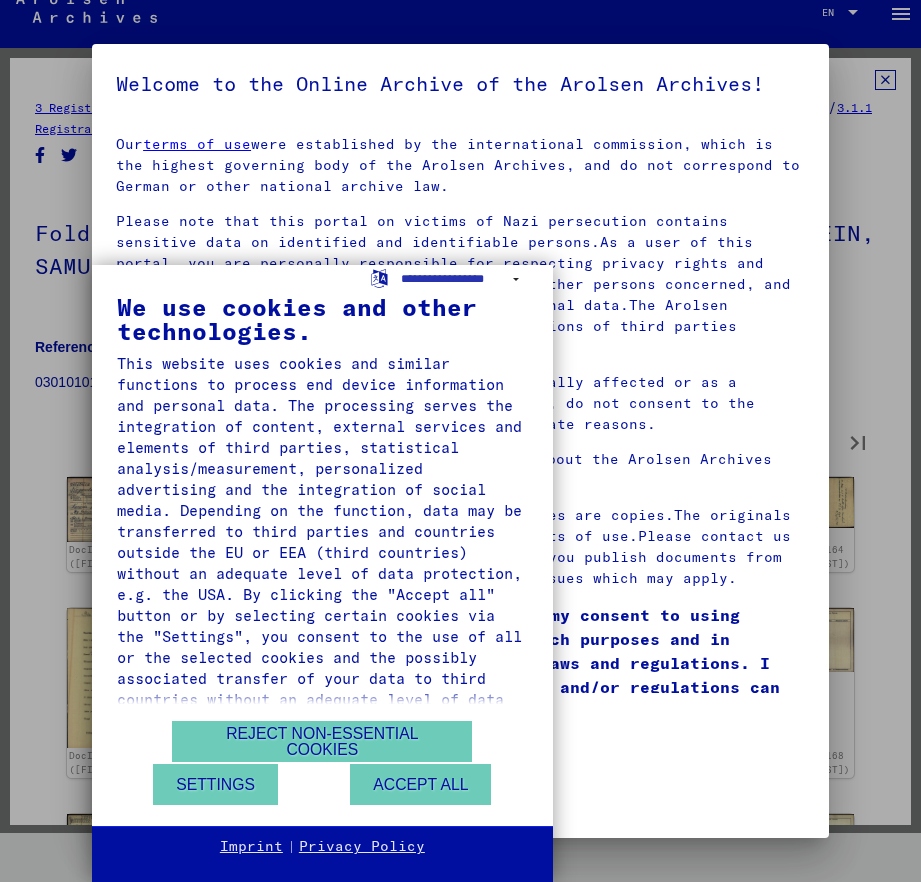 type on "**" 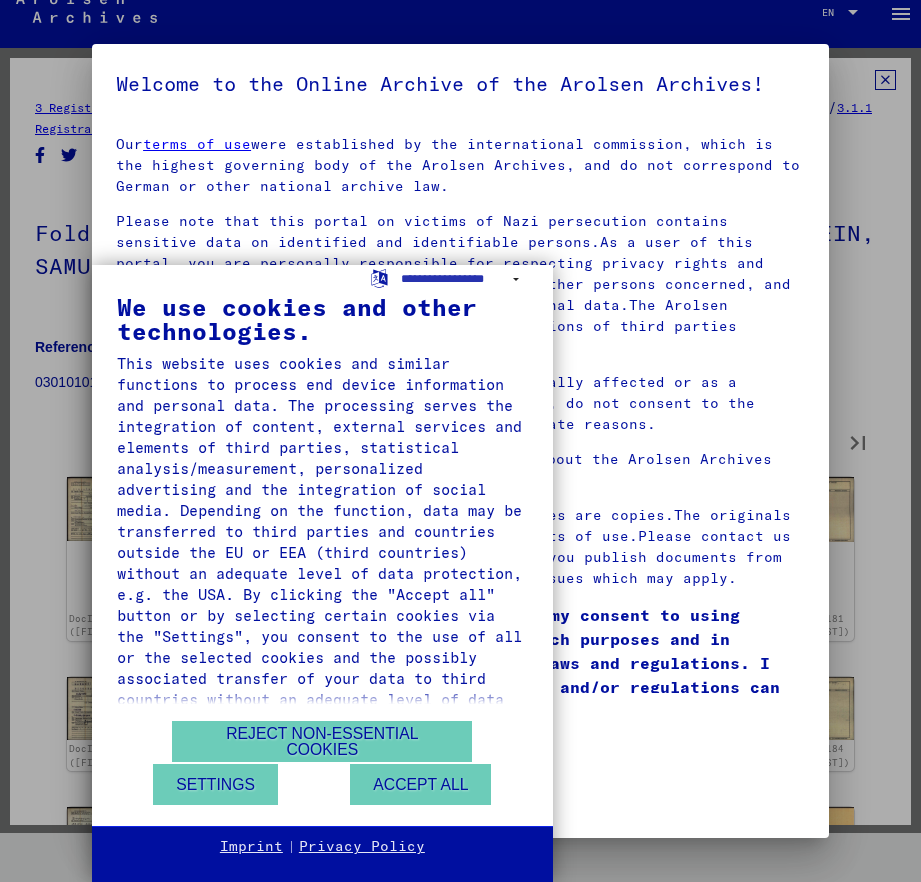 type on "**" 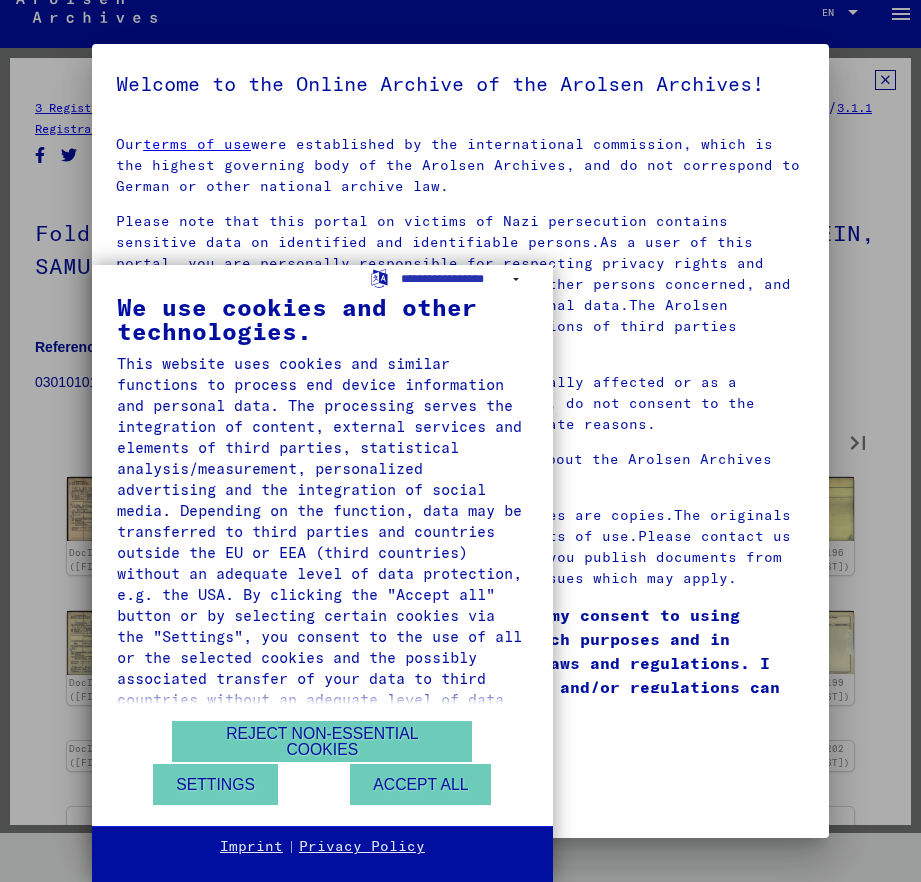 type on "**" 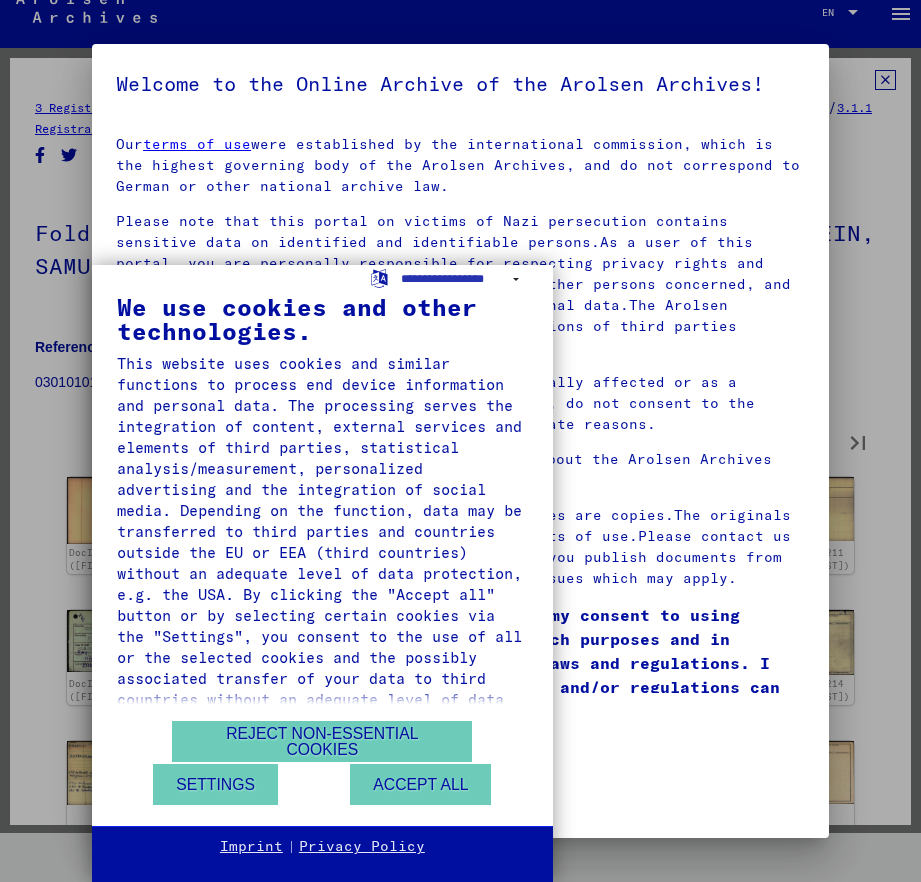 type on "**" 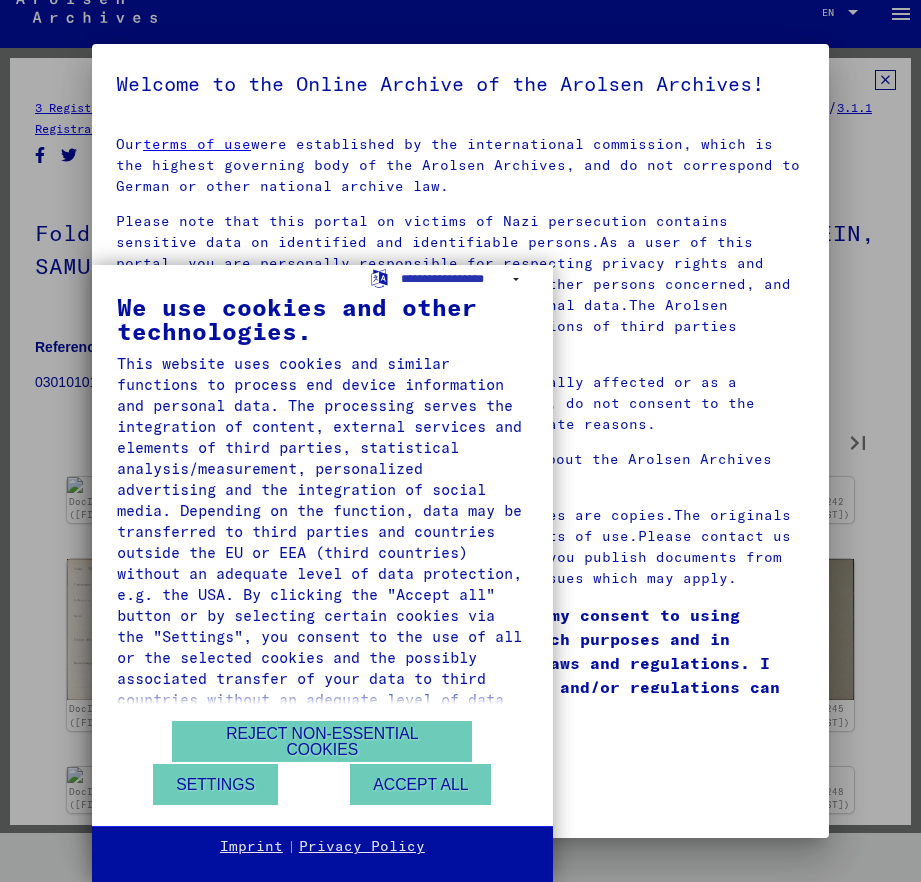 type on "**" 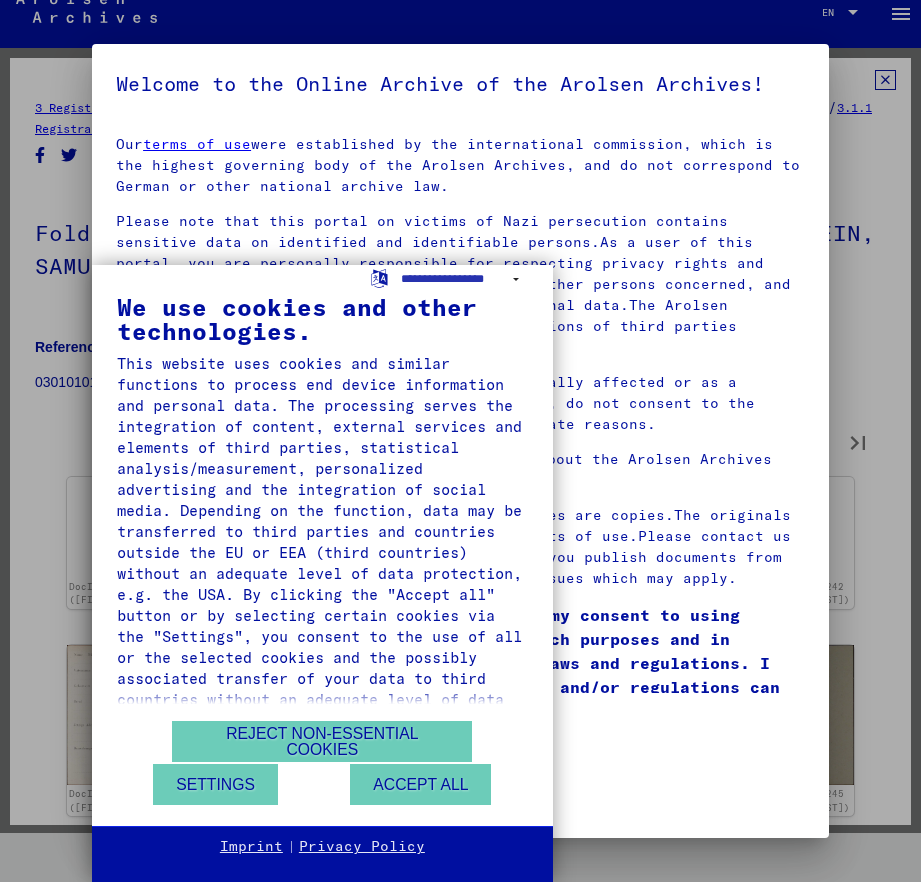 type on "**" 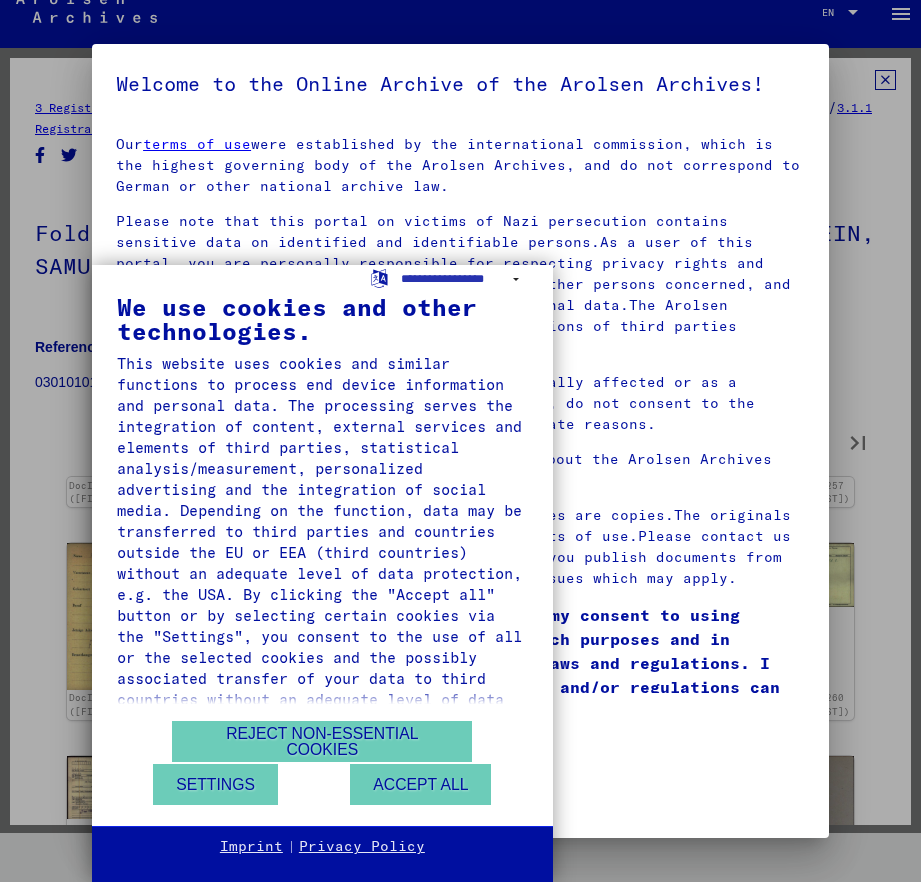 type on "**" 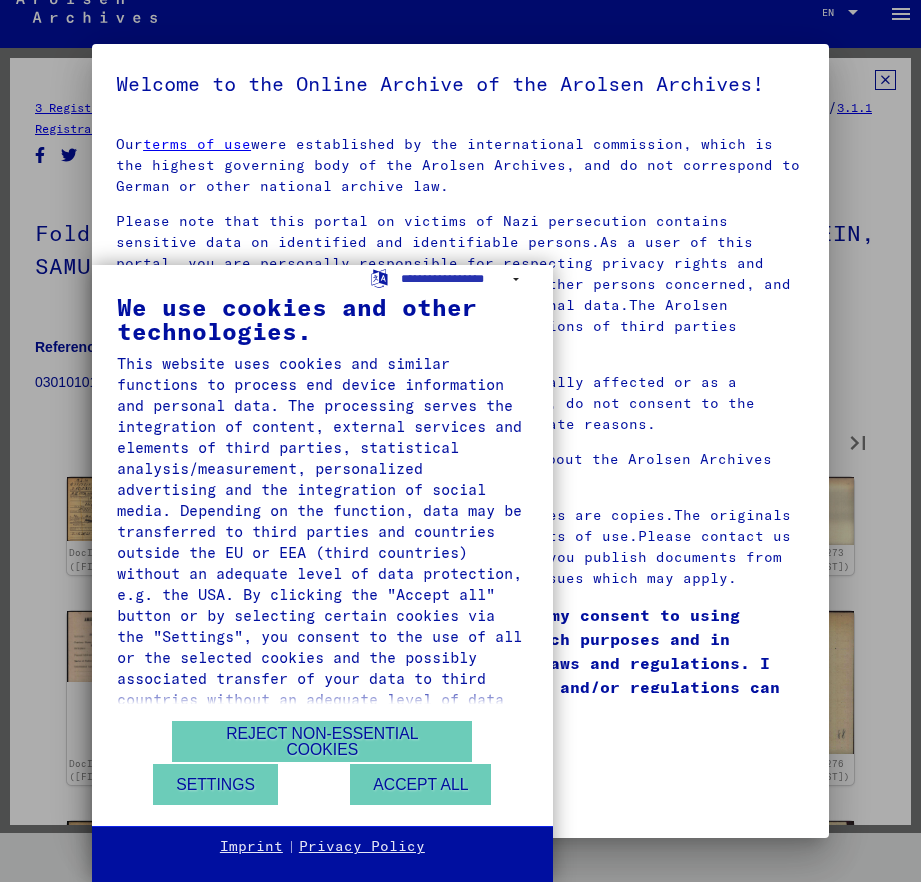 type on "**" 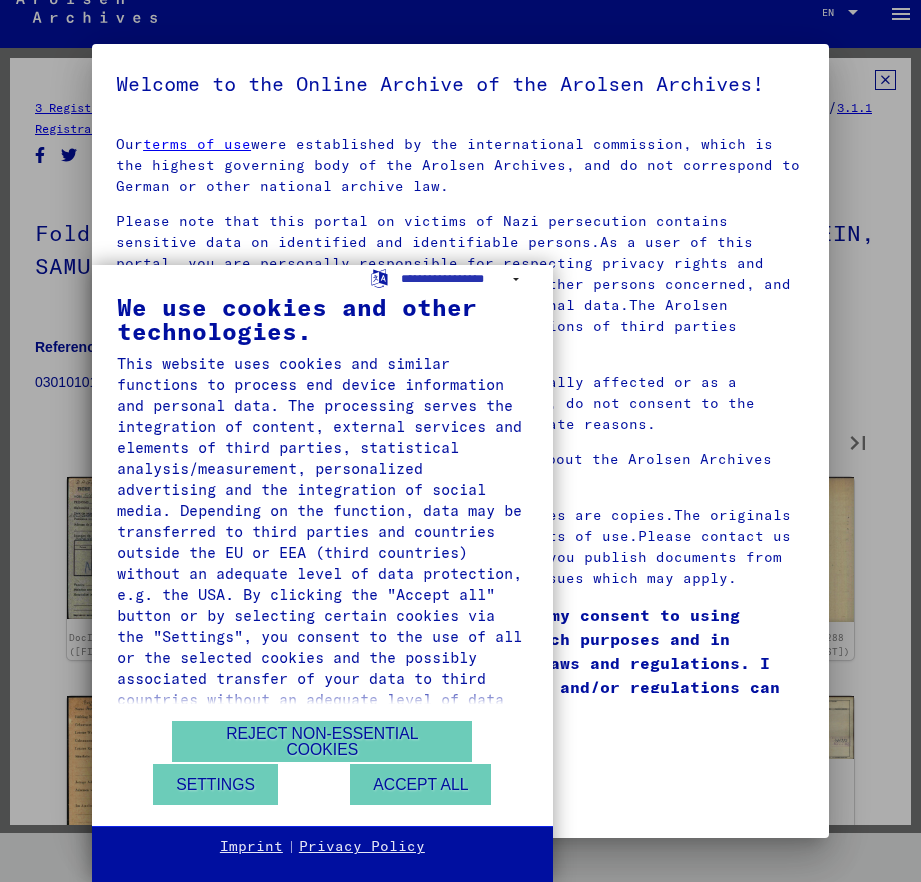 type on "**" 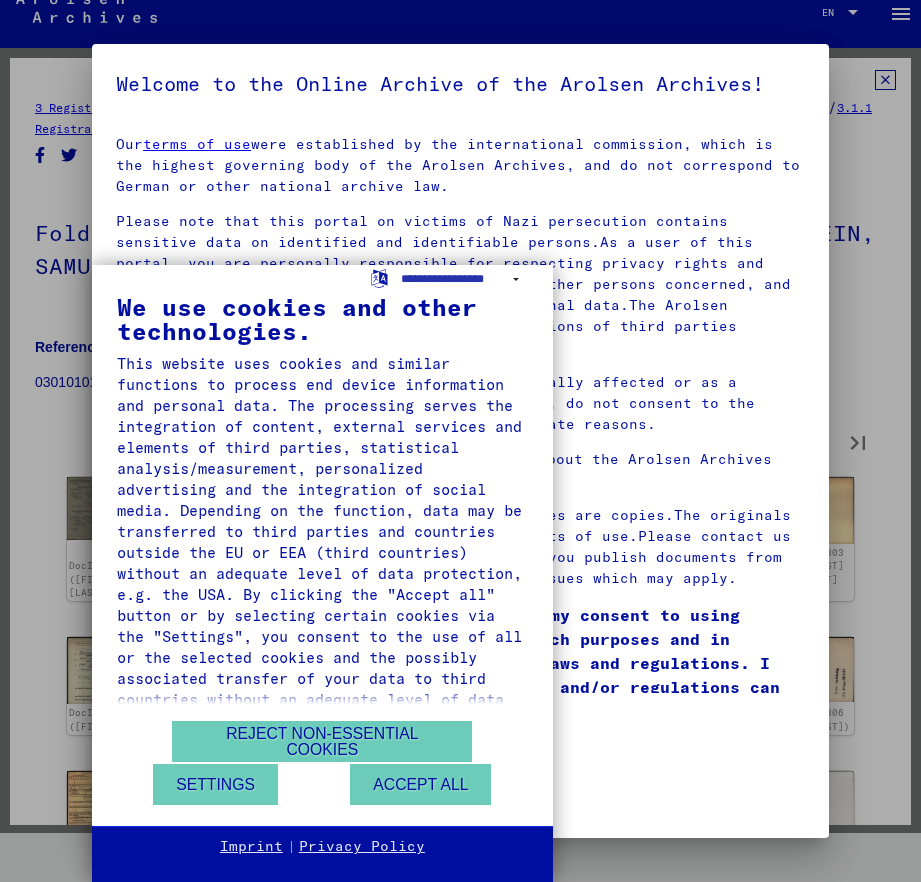 type on "**" 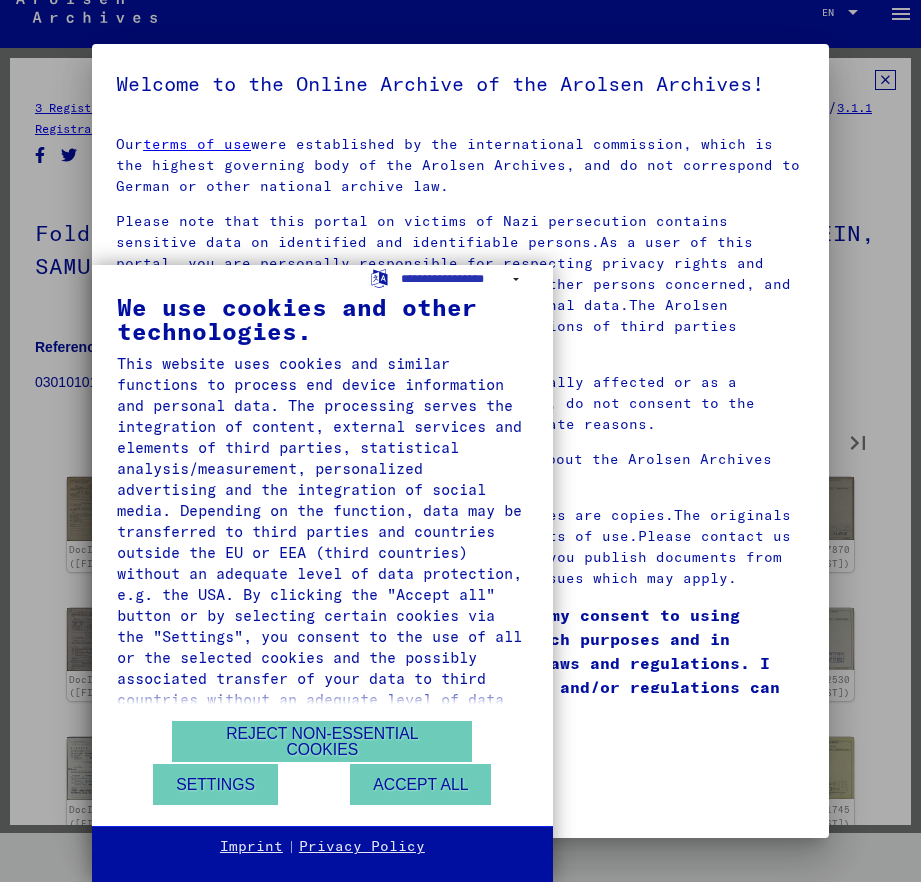 type on "**" 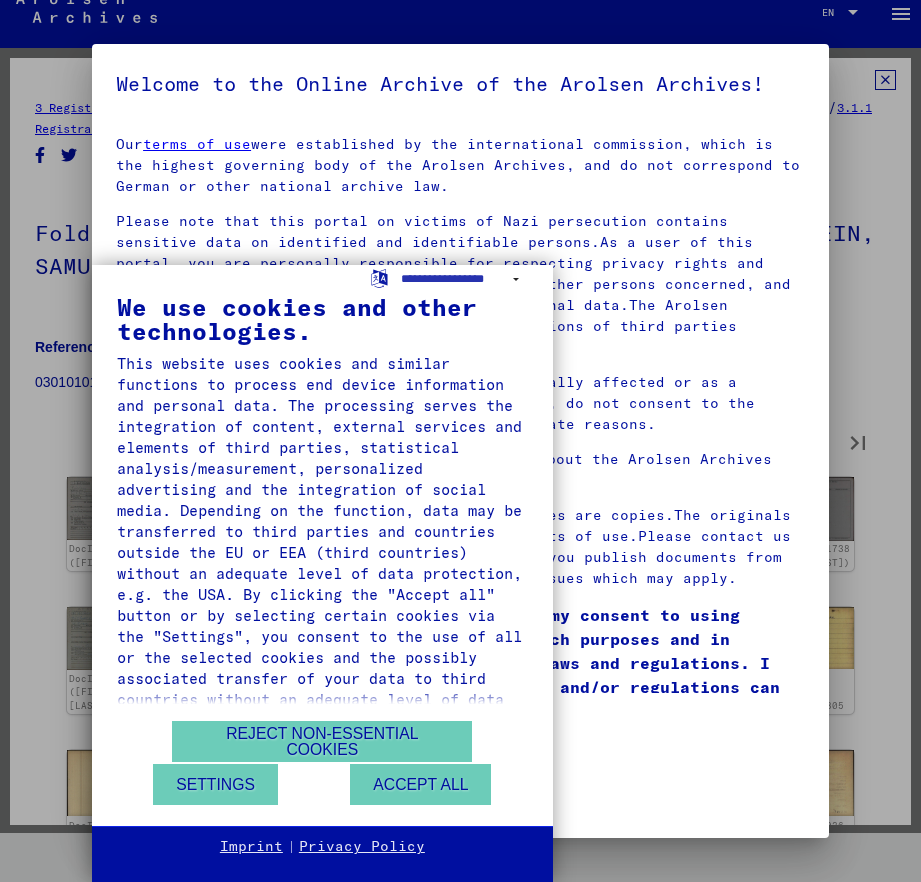 type on "**" 